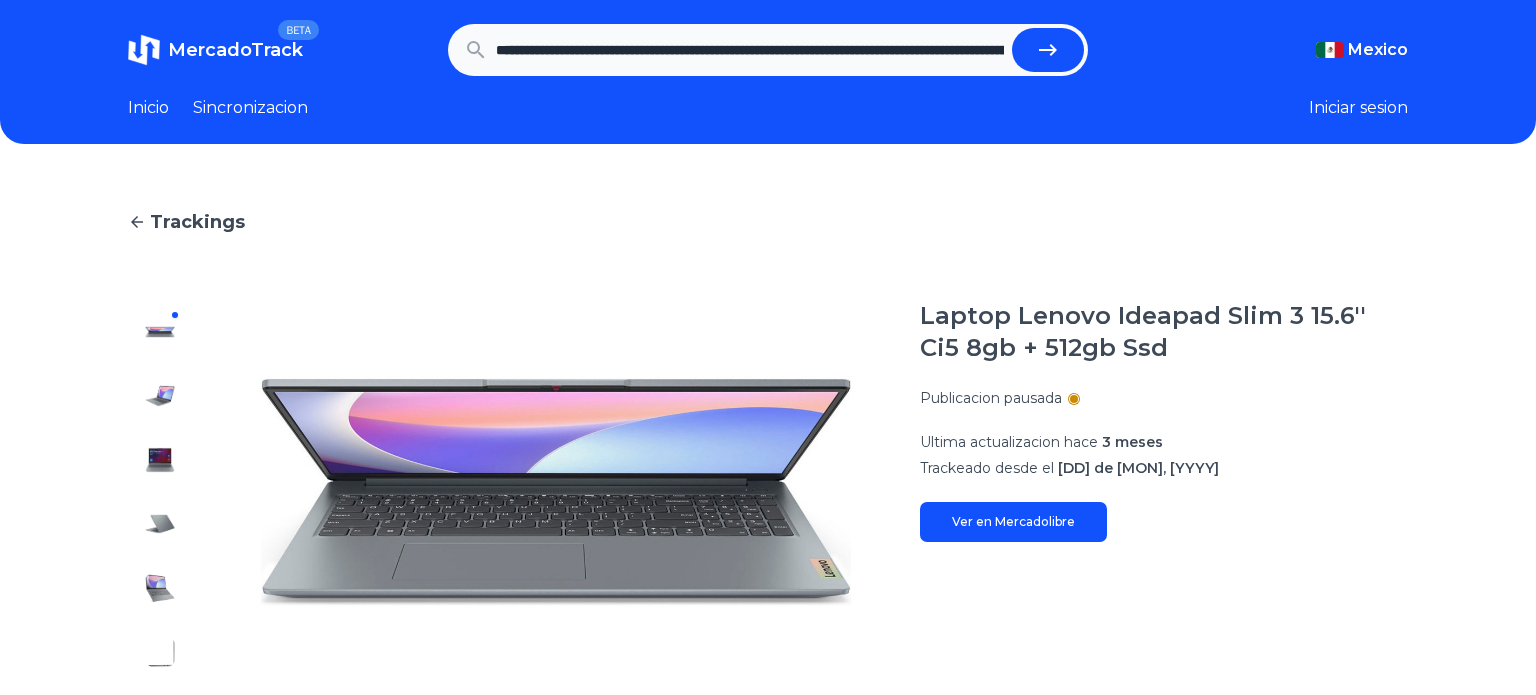 click at bounding box center (1048, 50) 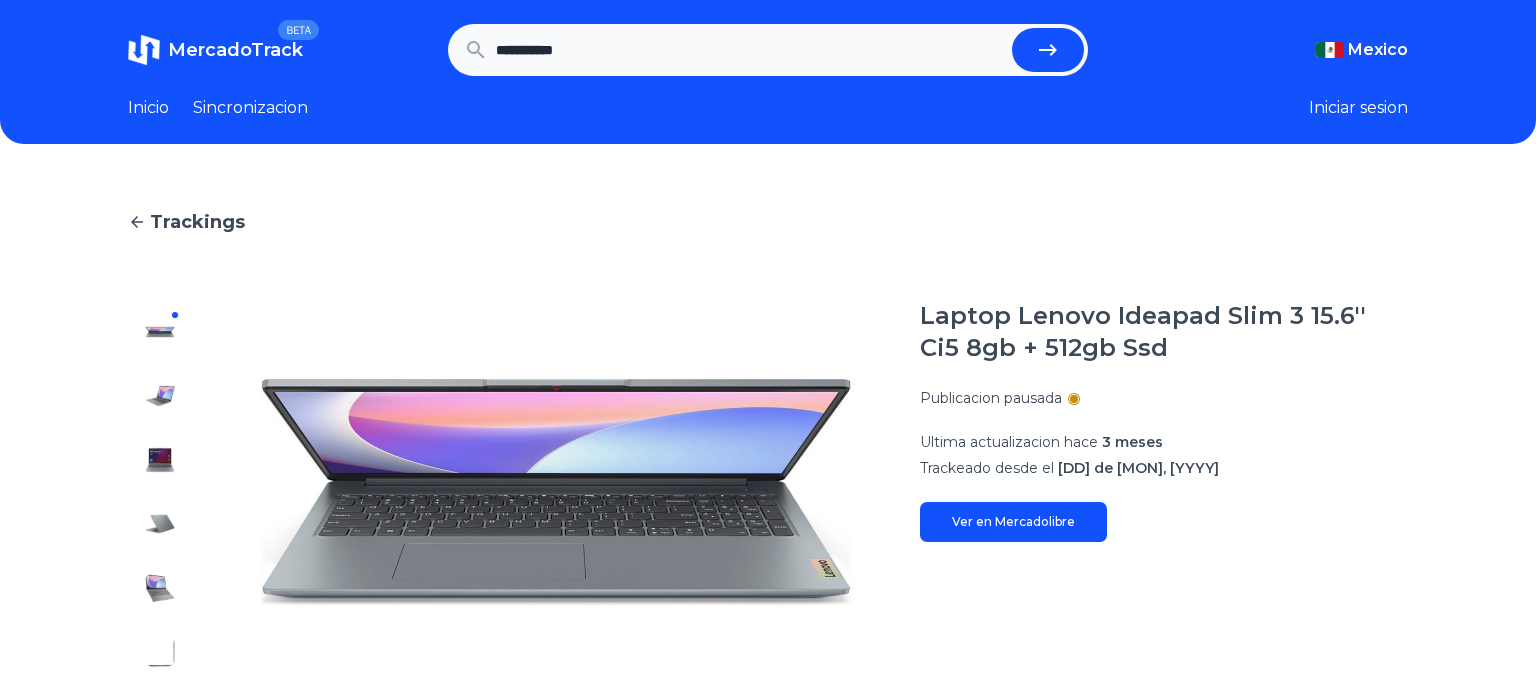 scroll, scrollTop: 0, scrollLeft: 0, axis: both 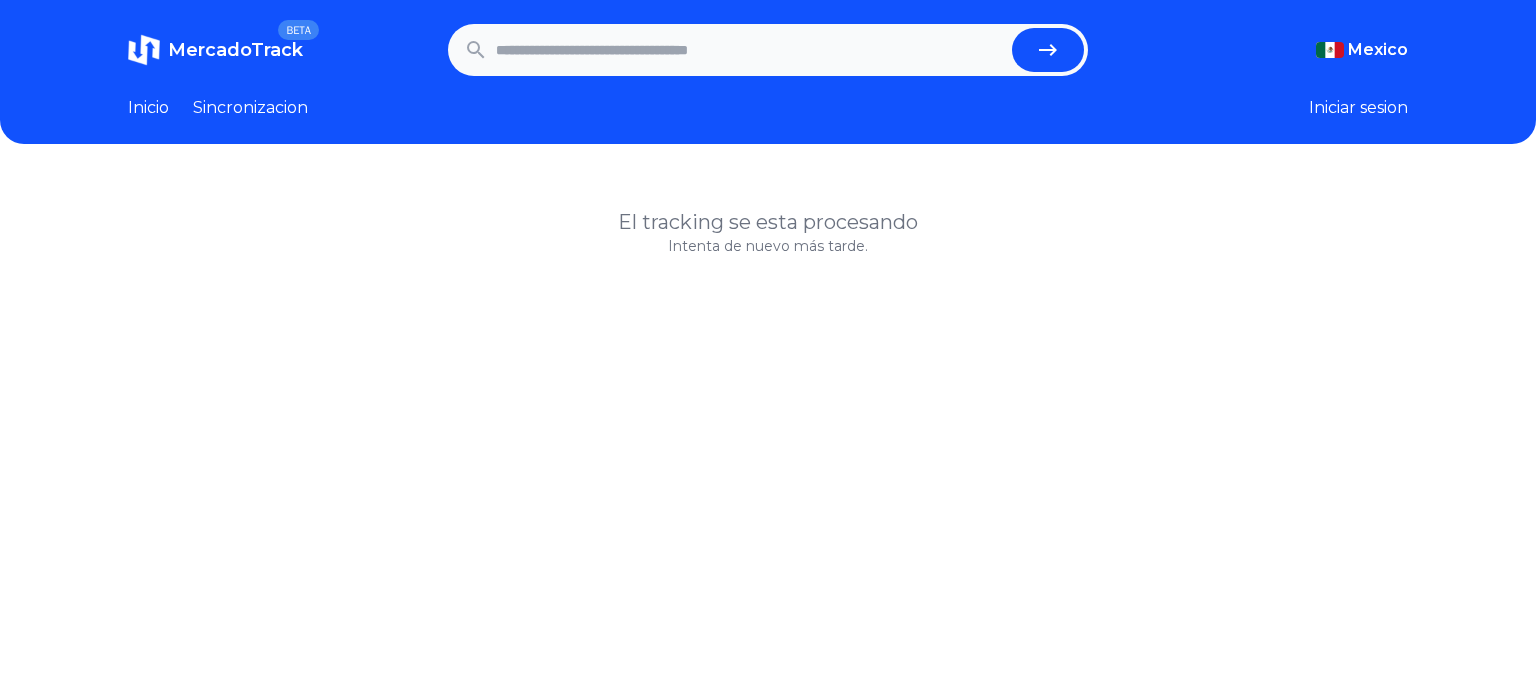 click at bounding box center [750, 50] 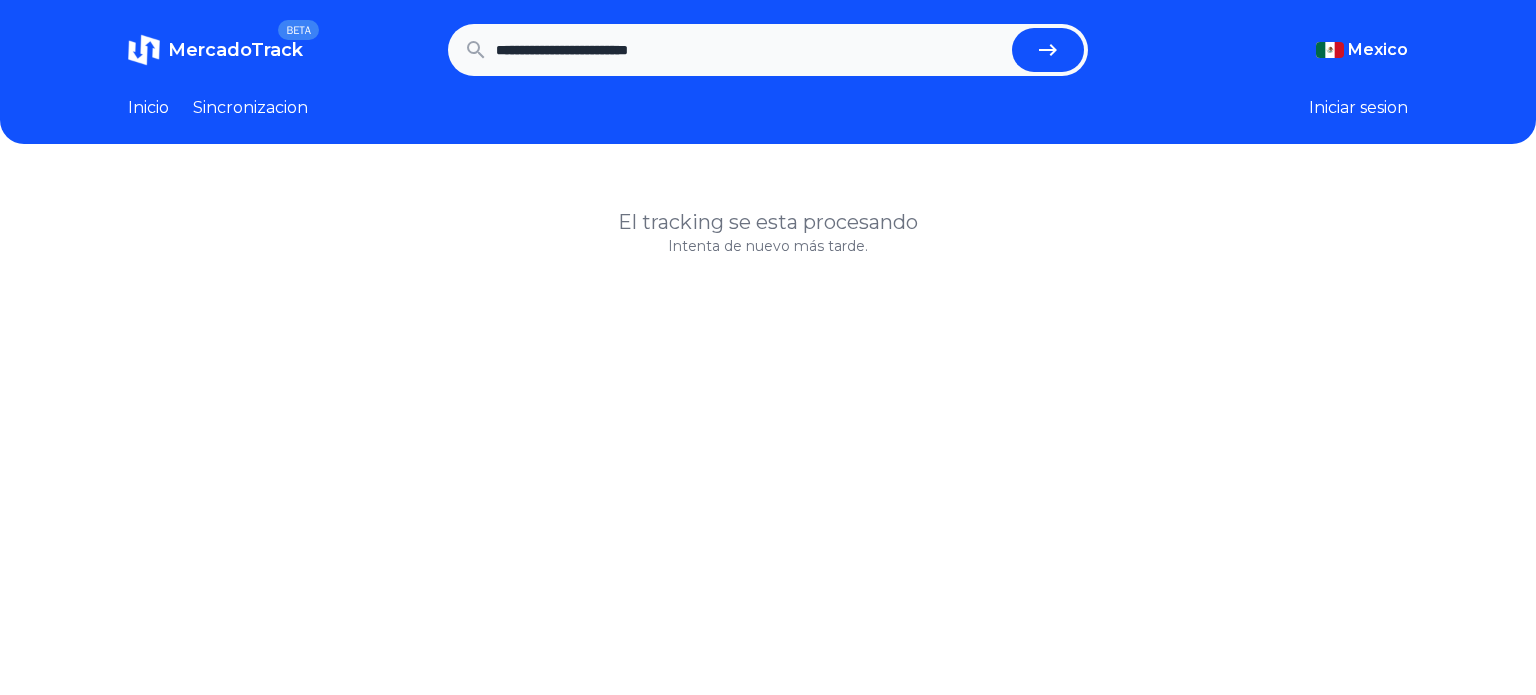 type on "**********" 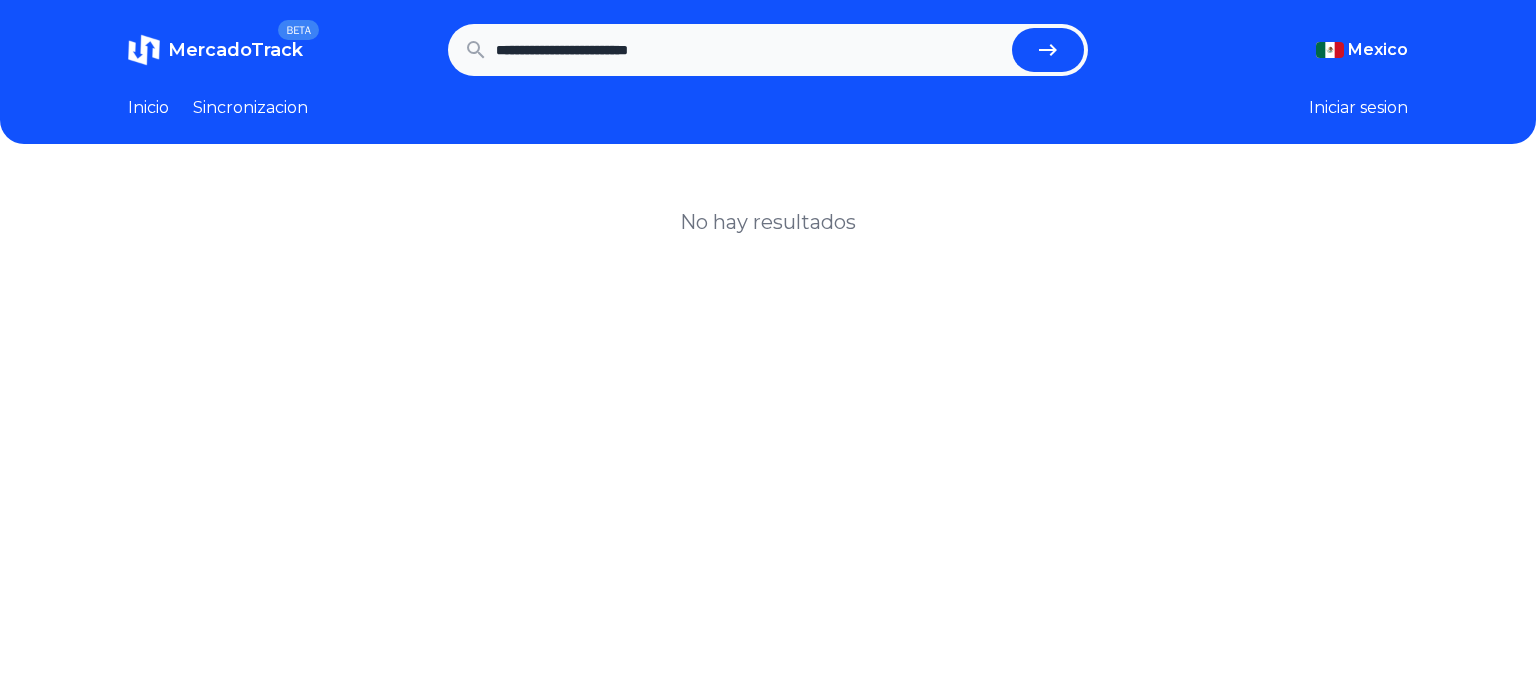 scroll, scrollTop: 0, scrollLeft: 0, axis: both 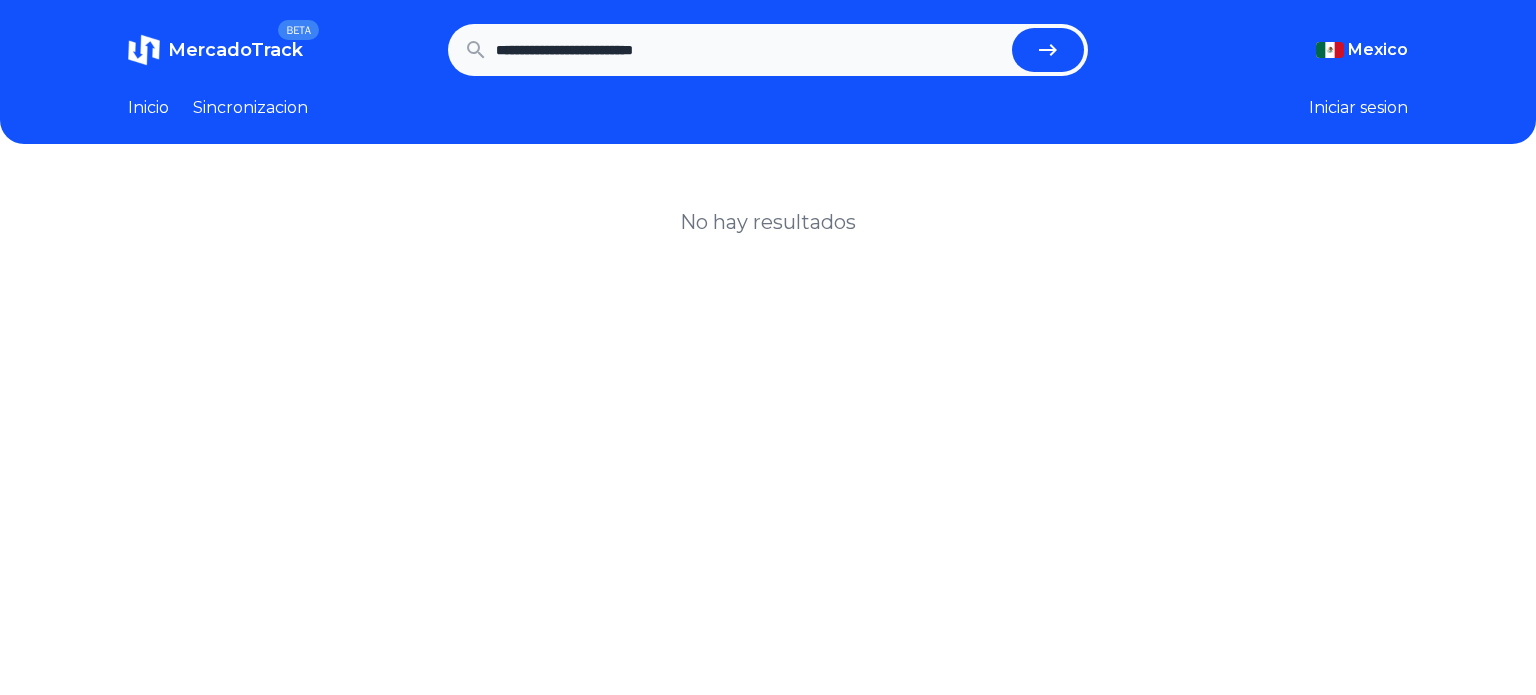 type on "**********" 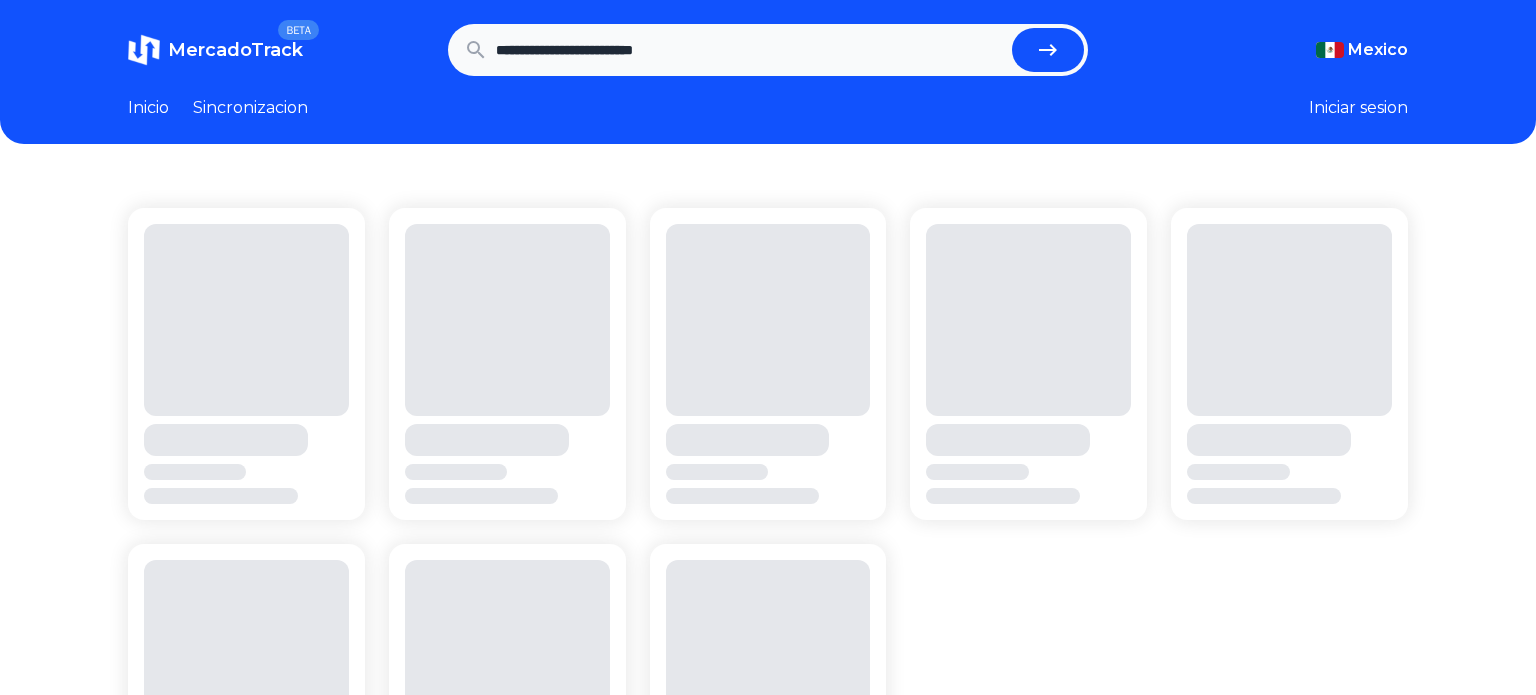 scroll, scrollTop: 0, scrollLeft: 0, axis: both 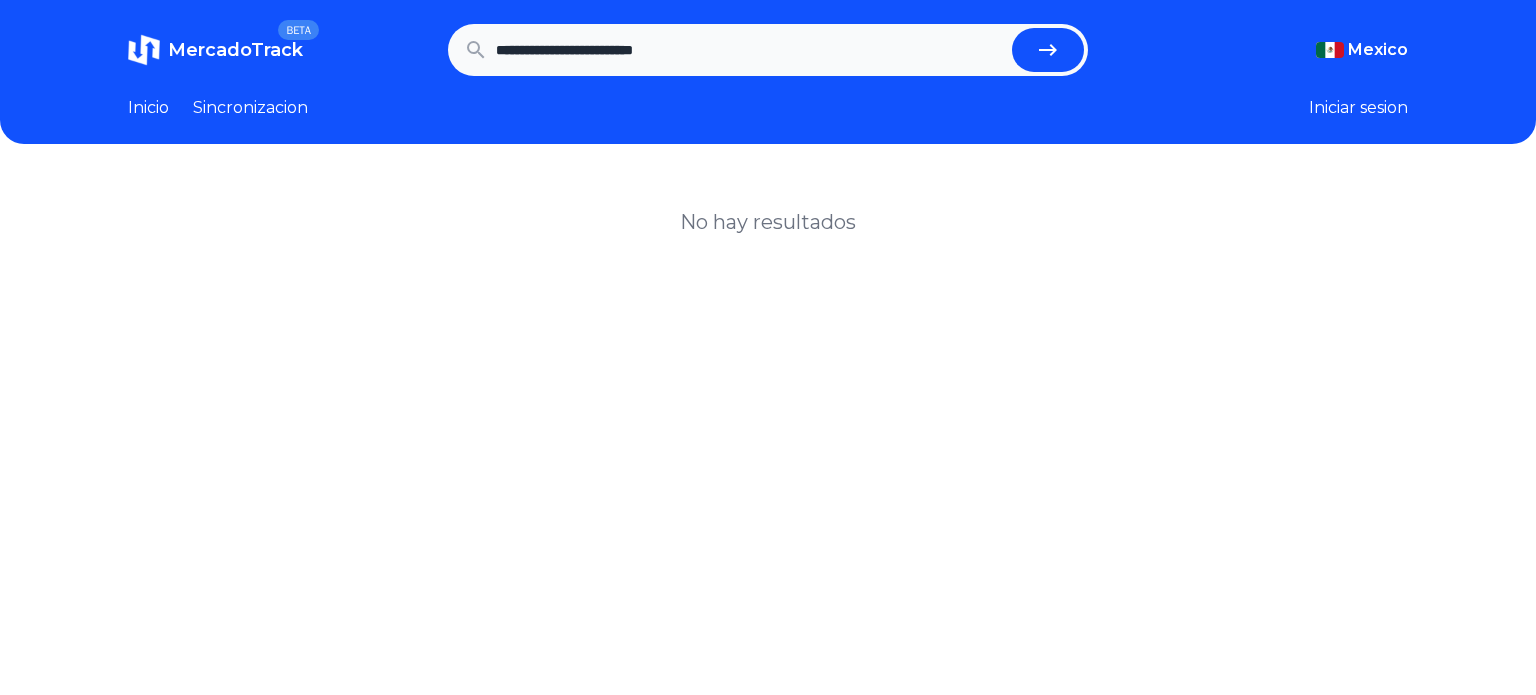 click on "**********" at bounding box center [750, 50] 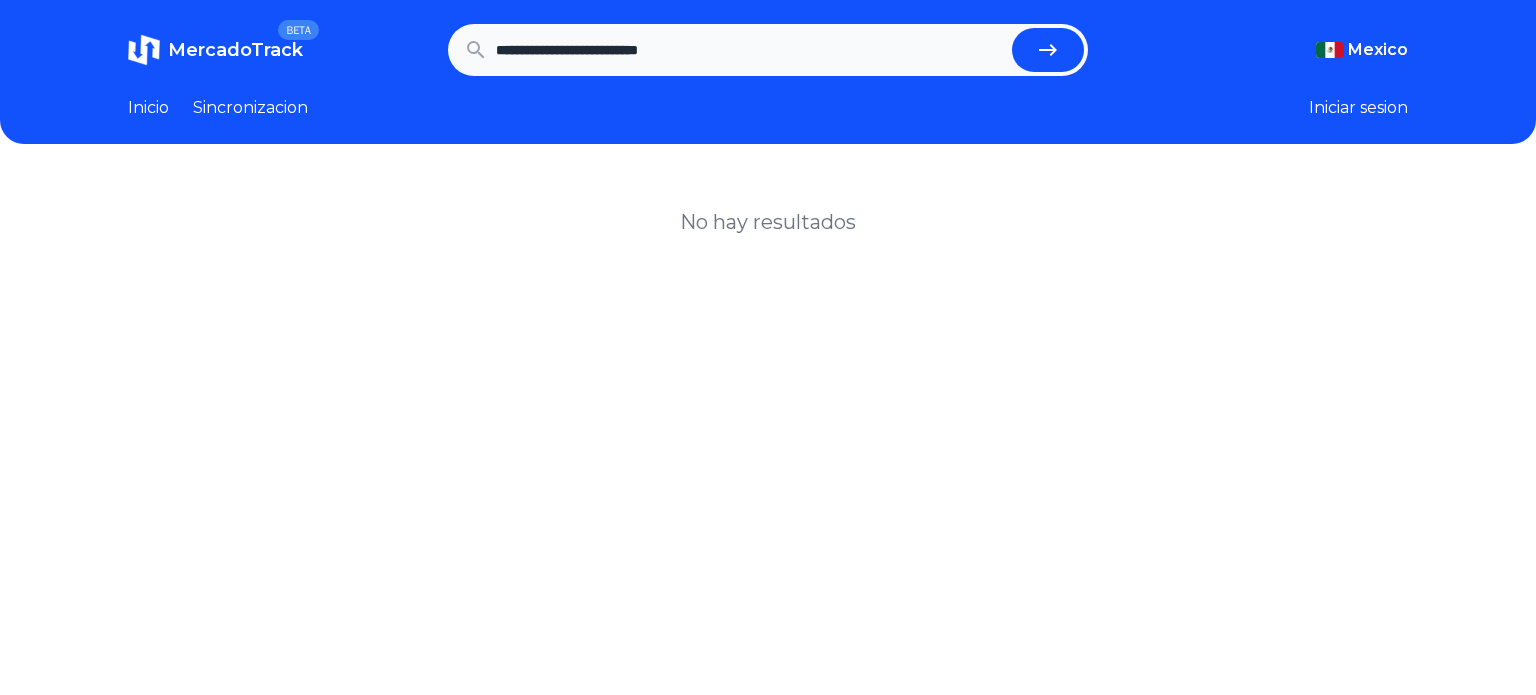 type on "**********" 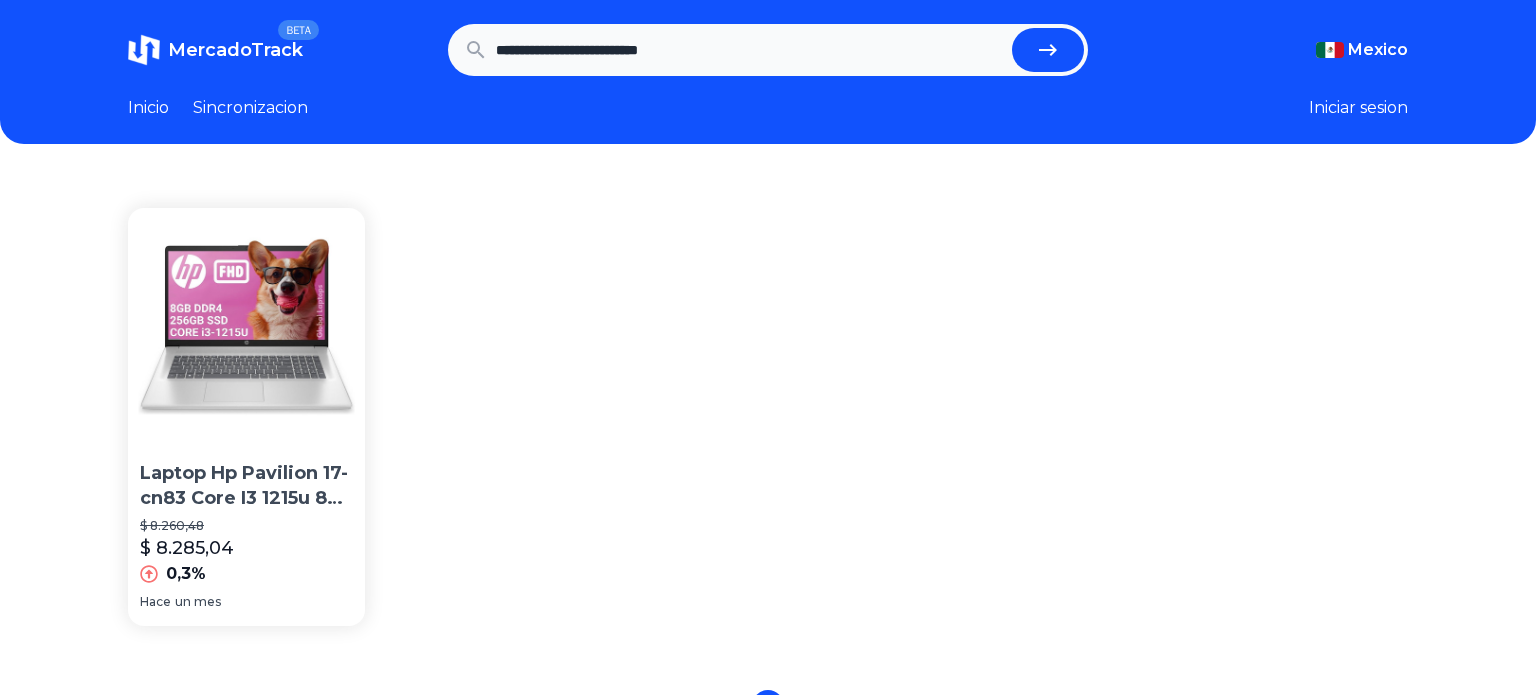 scroll, scrollTop: 0, scrollLeft: 0, axis: both 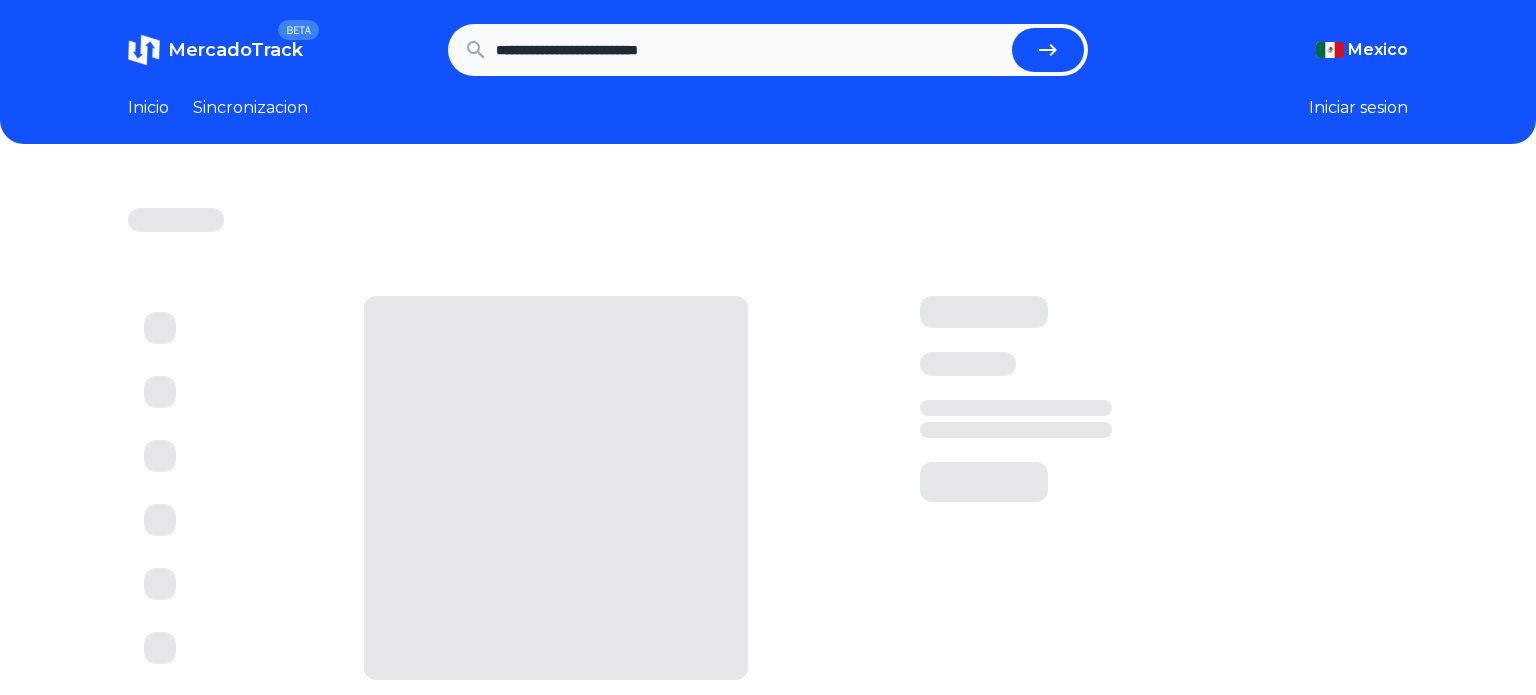 type 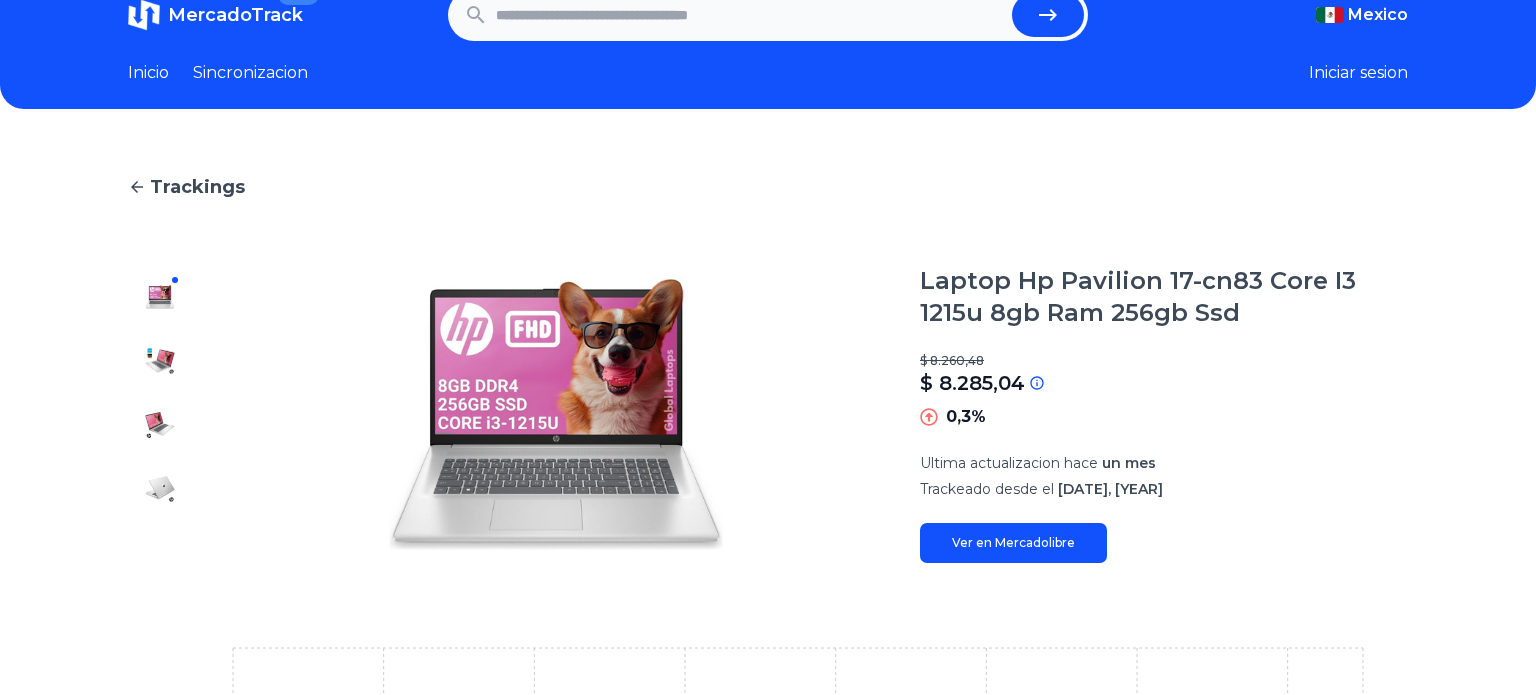 scroll, scrollTop: 0, scrollLeft: 0, axis: both 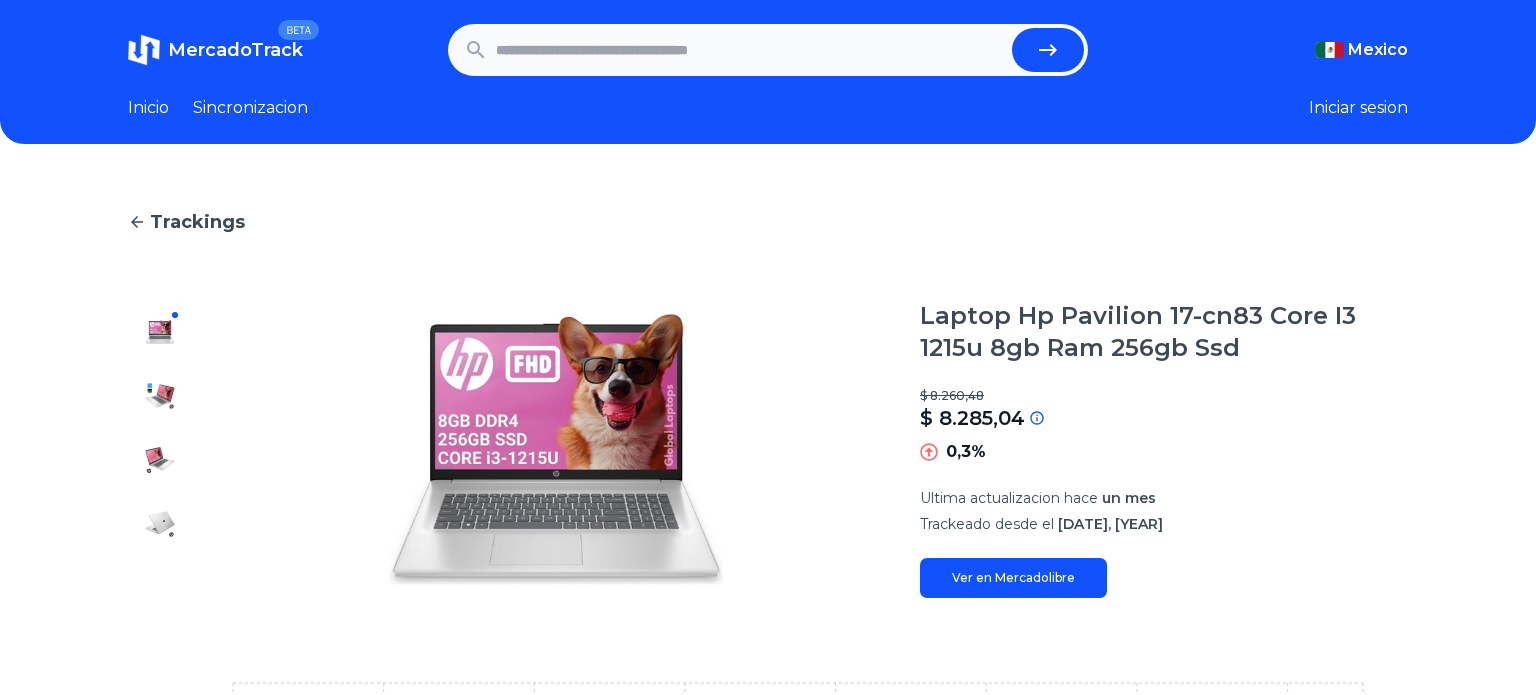 click on "Ver en Mercadolibre" at bounding box center [1013, 578] 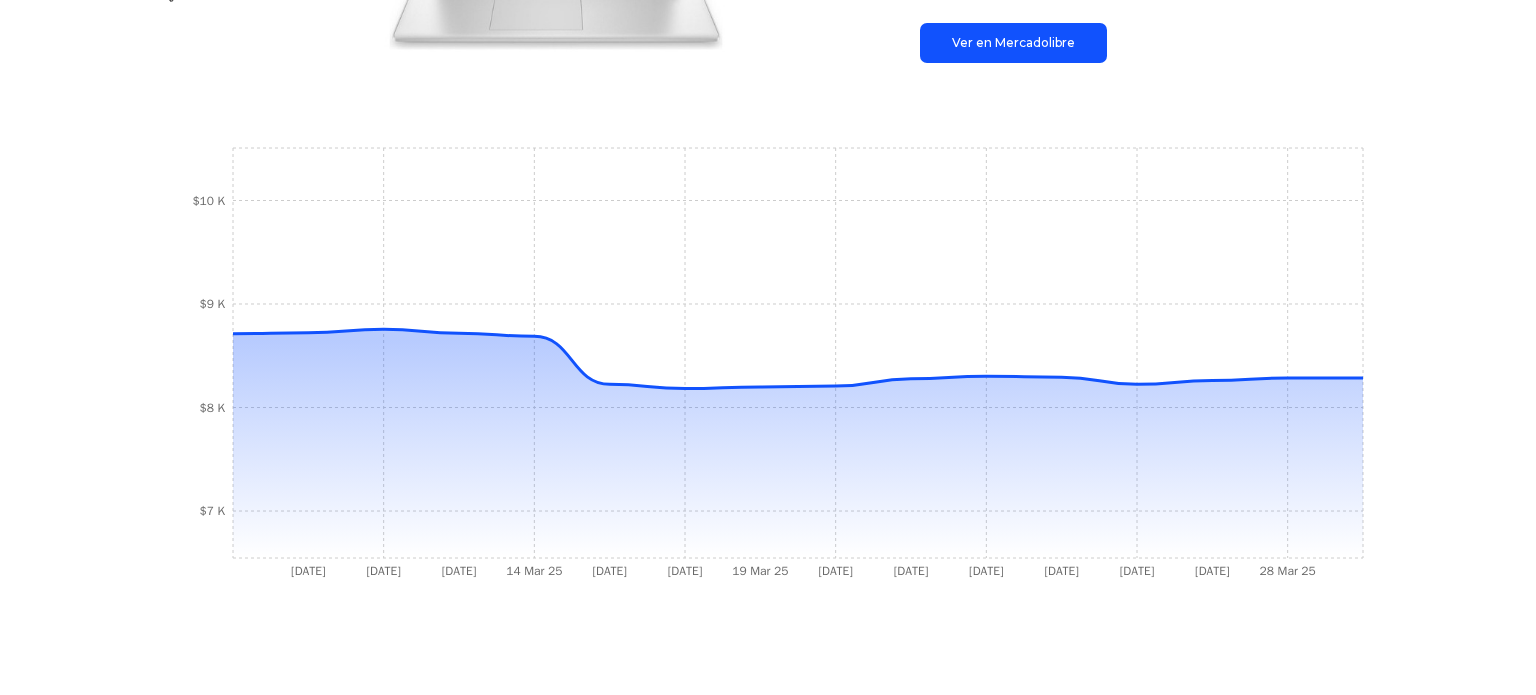 scroll, scrollTop: 537, scrollLeft: 0, axis: vertical 